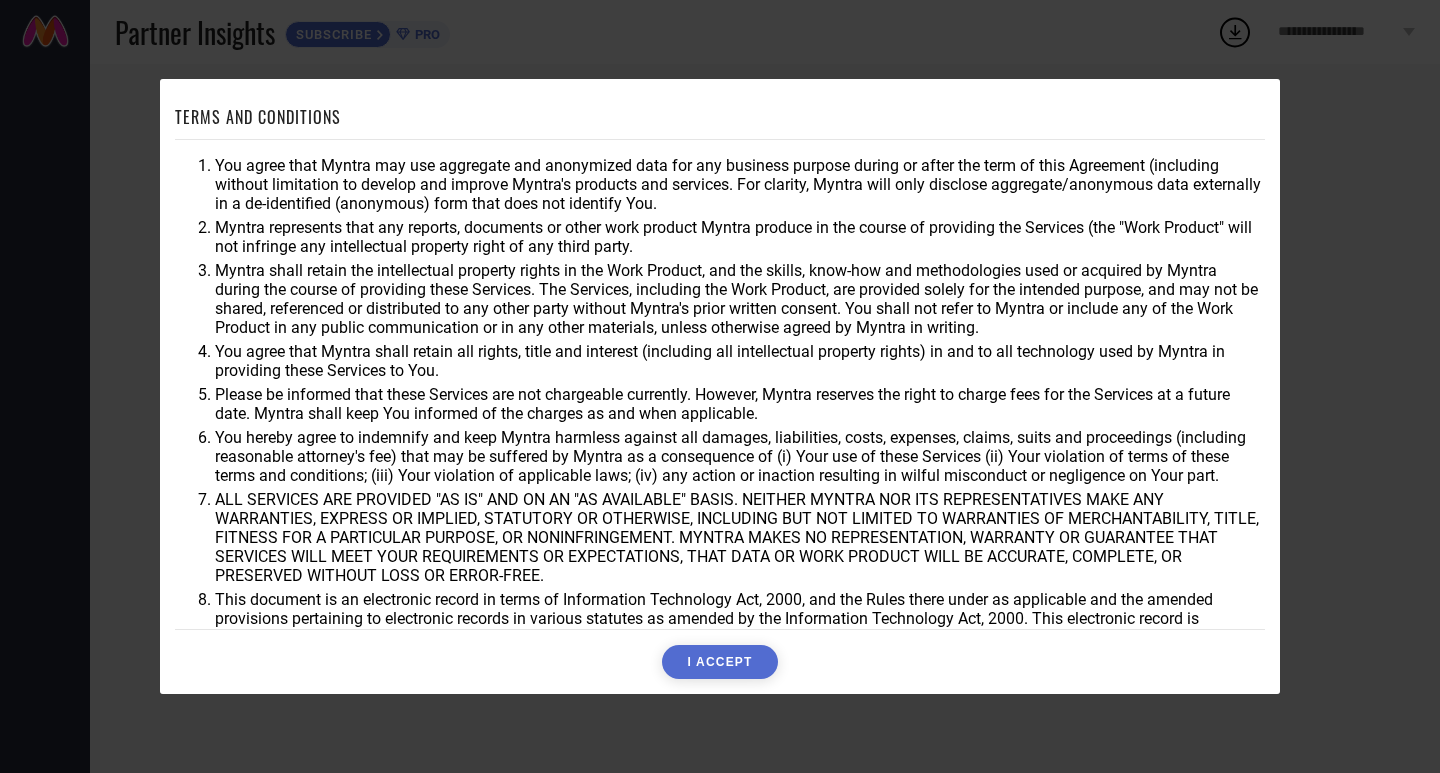 scroll, scrollTop: 0, scrollLeft: 0, axis: both 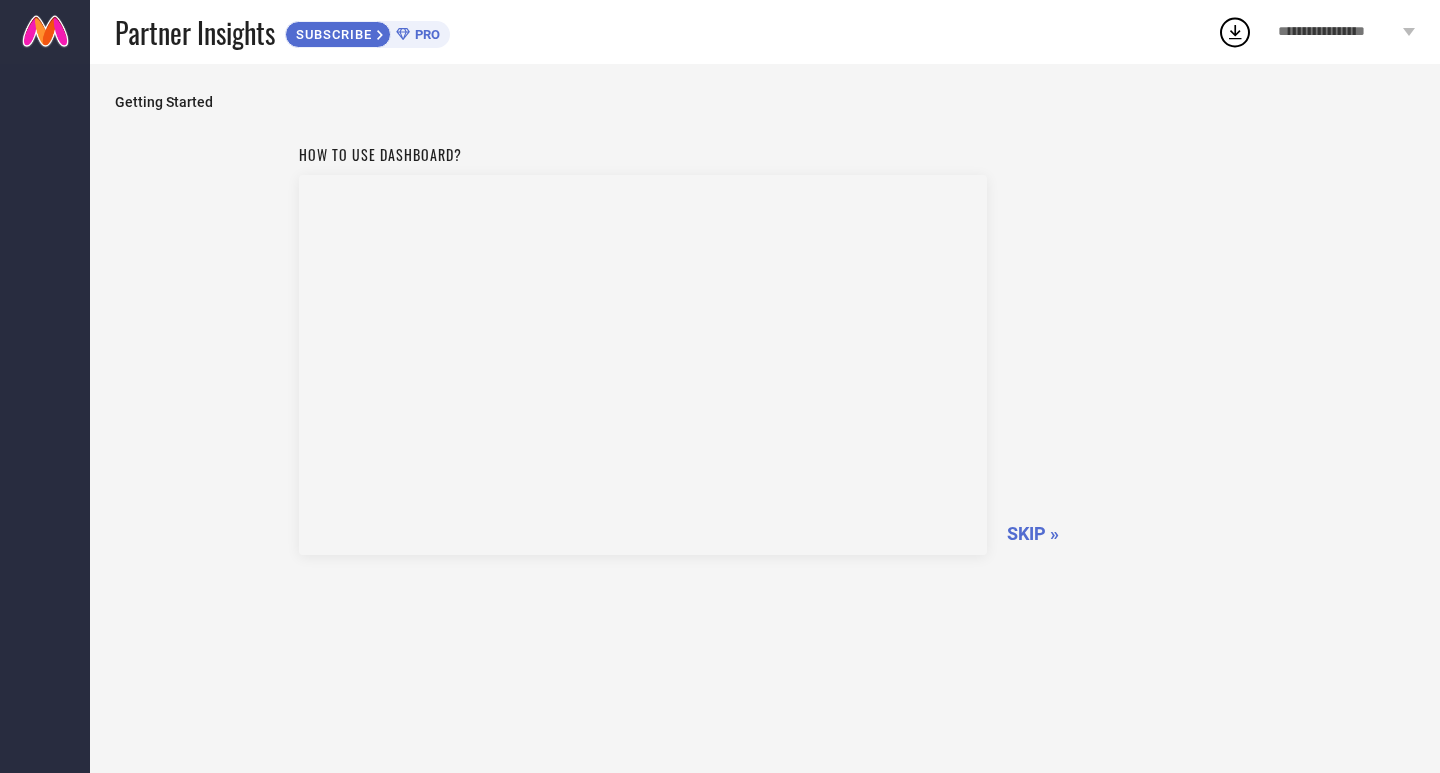 click on "**********" at bounding box center [1338, 32] 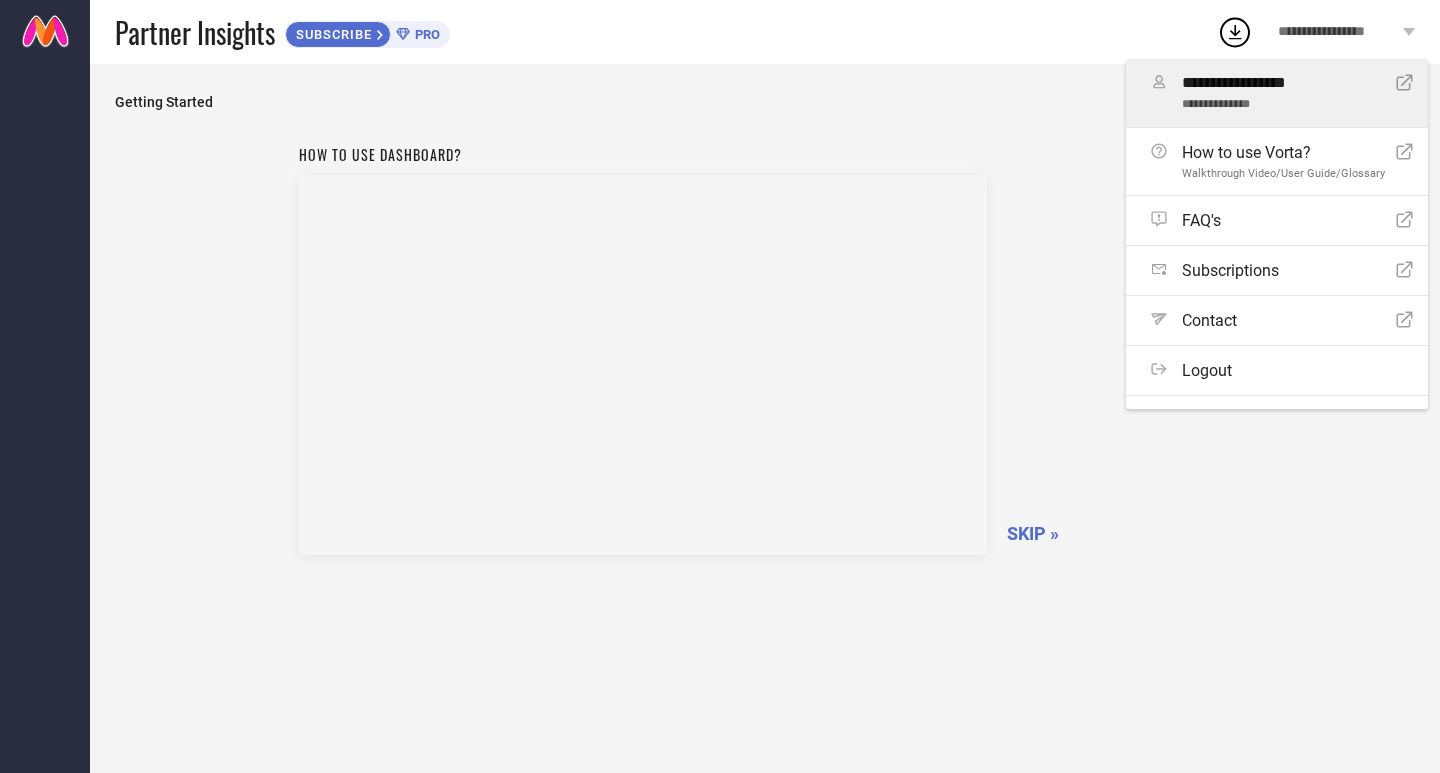 click on "**********" at bounding box center (1281, 83) 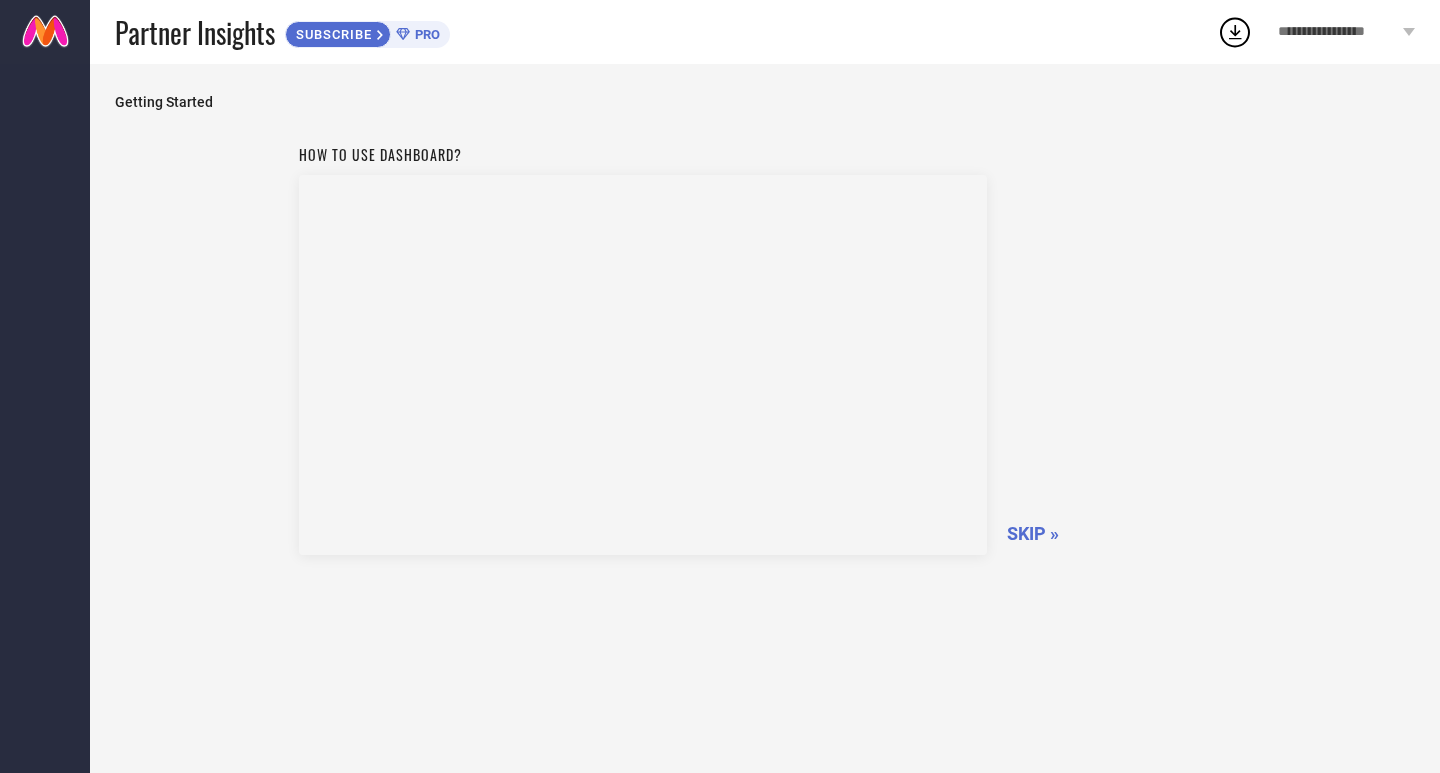 click on "How to use dashboard? SKIP »" at bounding box center (765, 347) 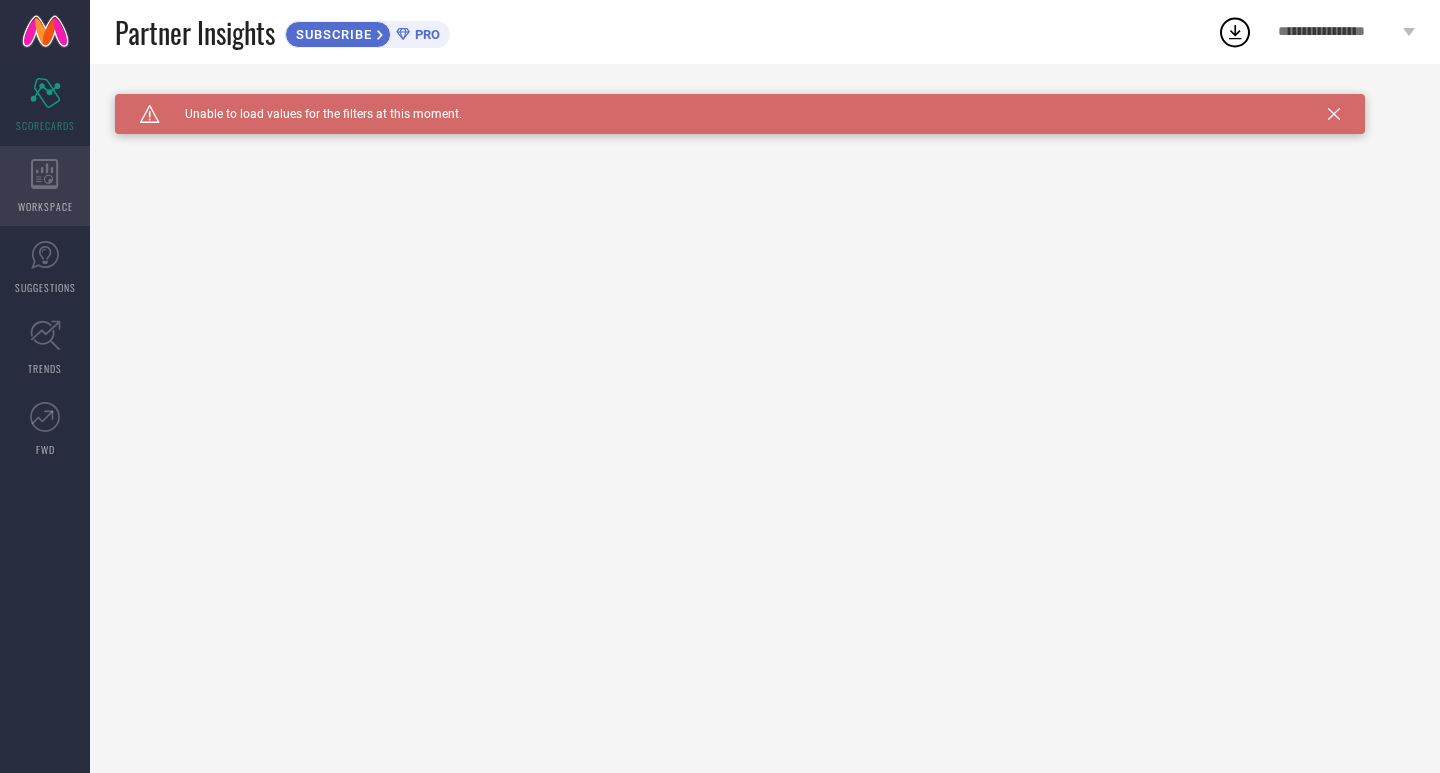 click 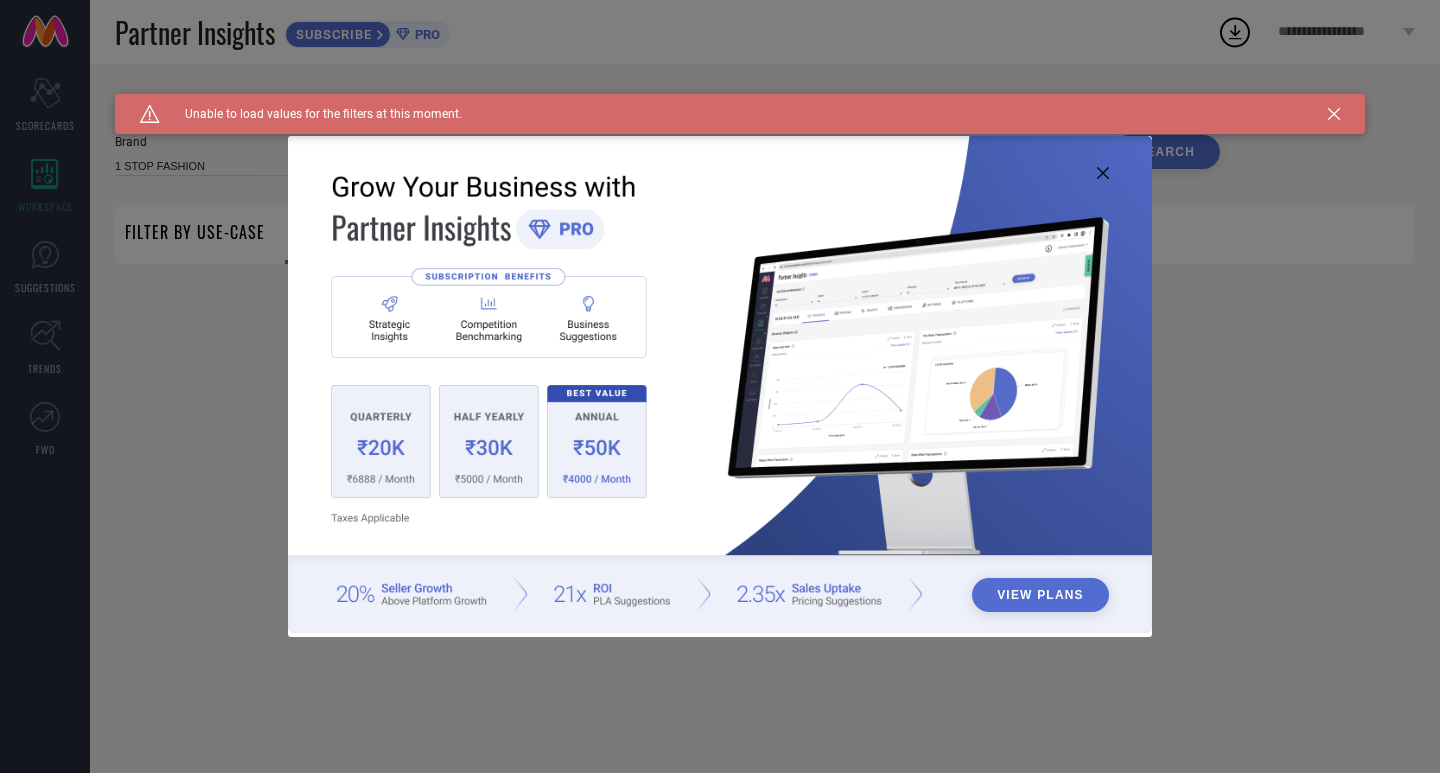 type on "1 STOP FASHION" 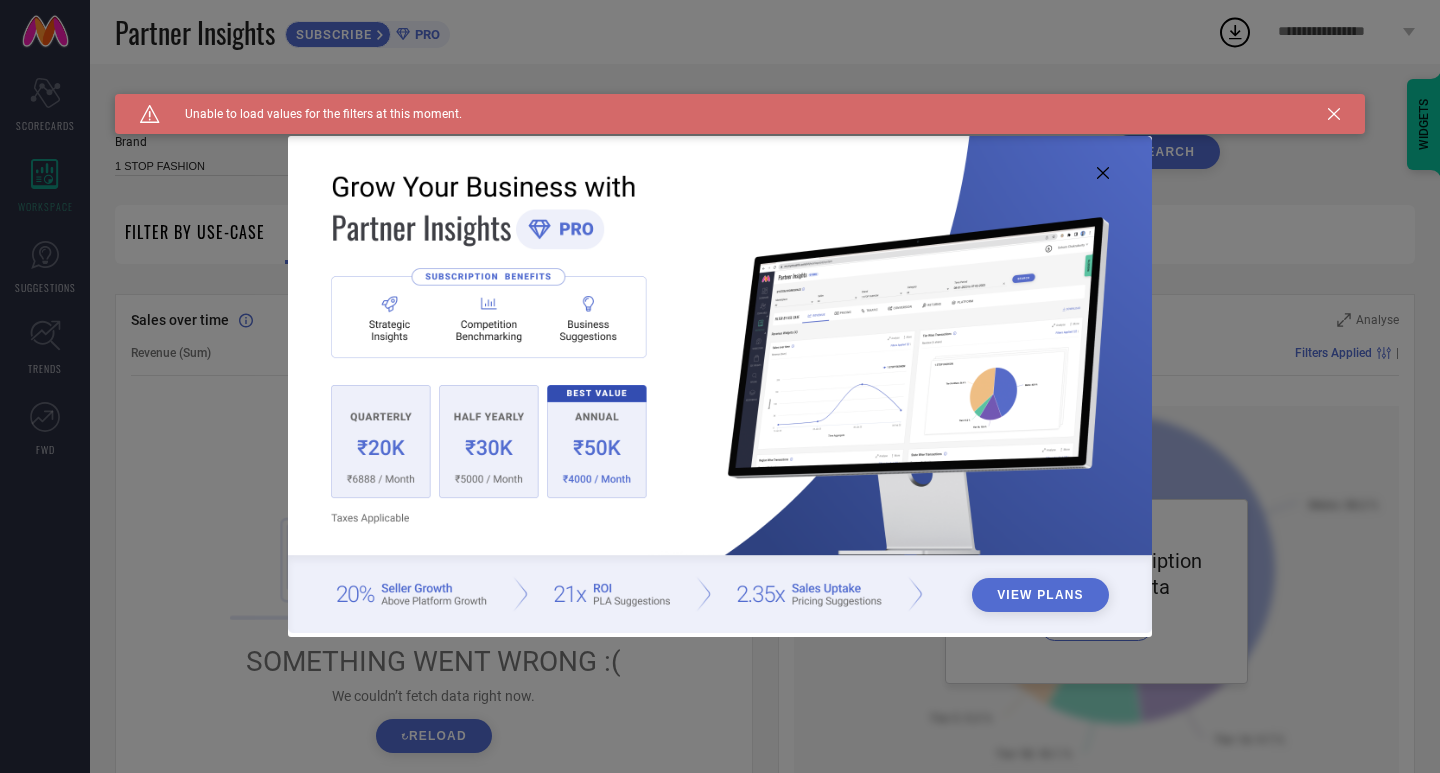 click at bounding box center (720, 384) 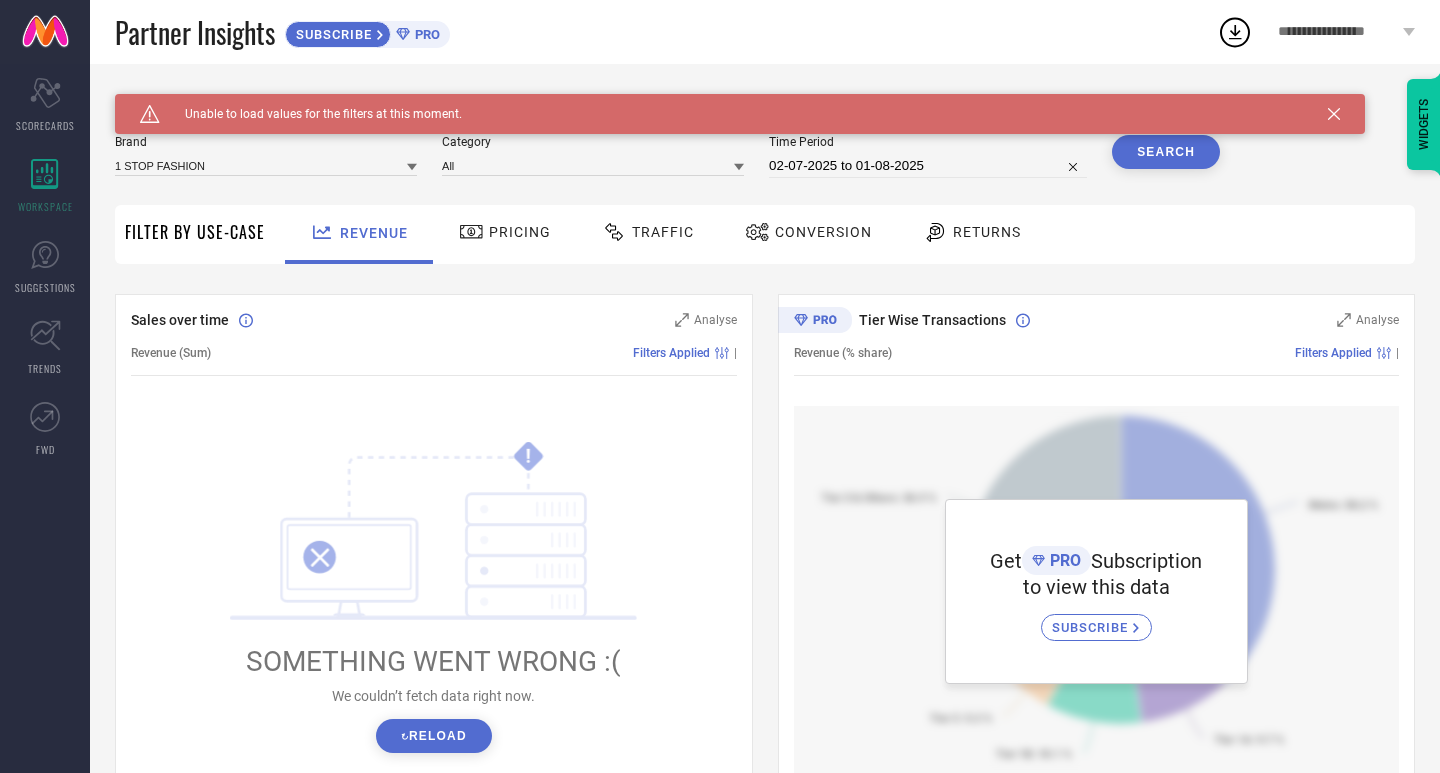 click on "↻  Reload" at bounding box center (434, 736) 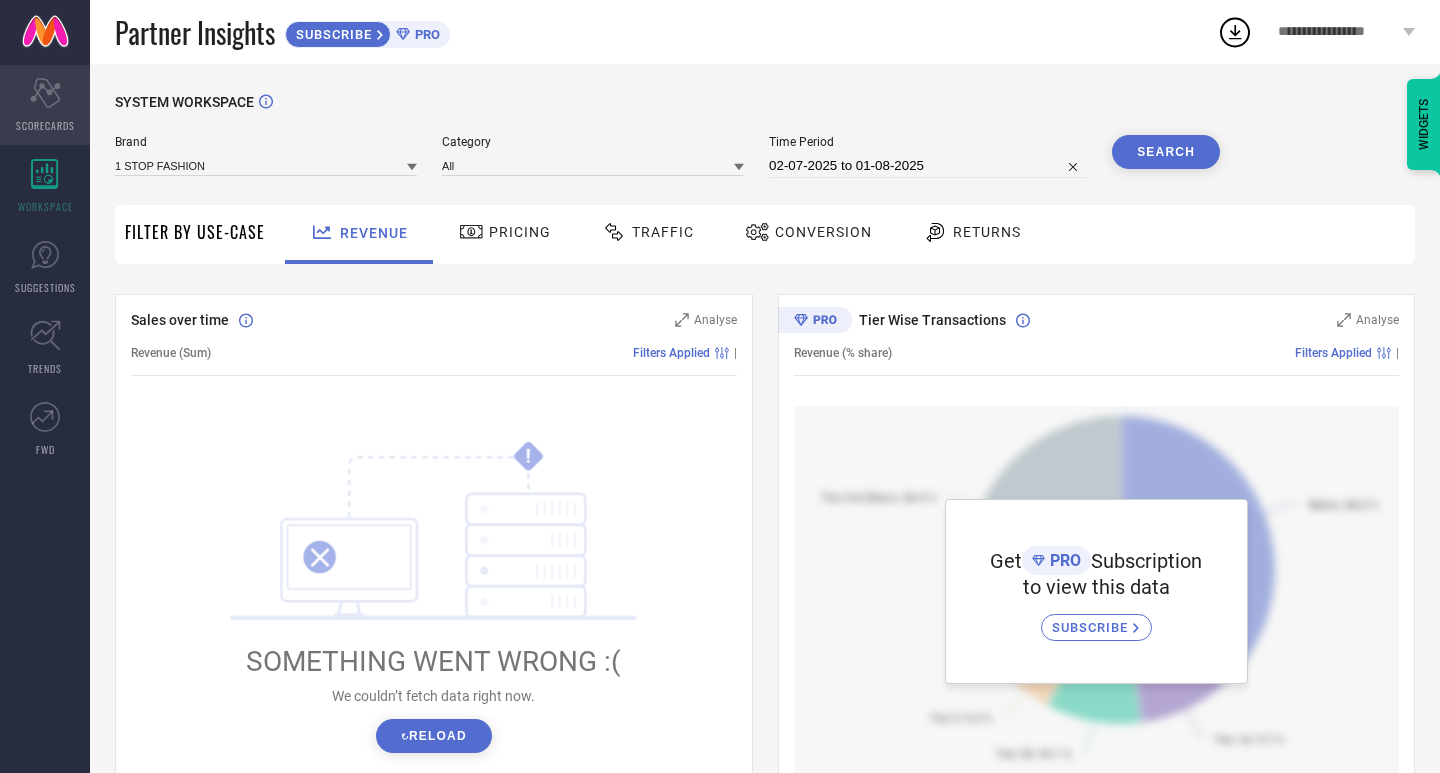click on "Scorecard" 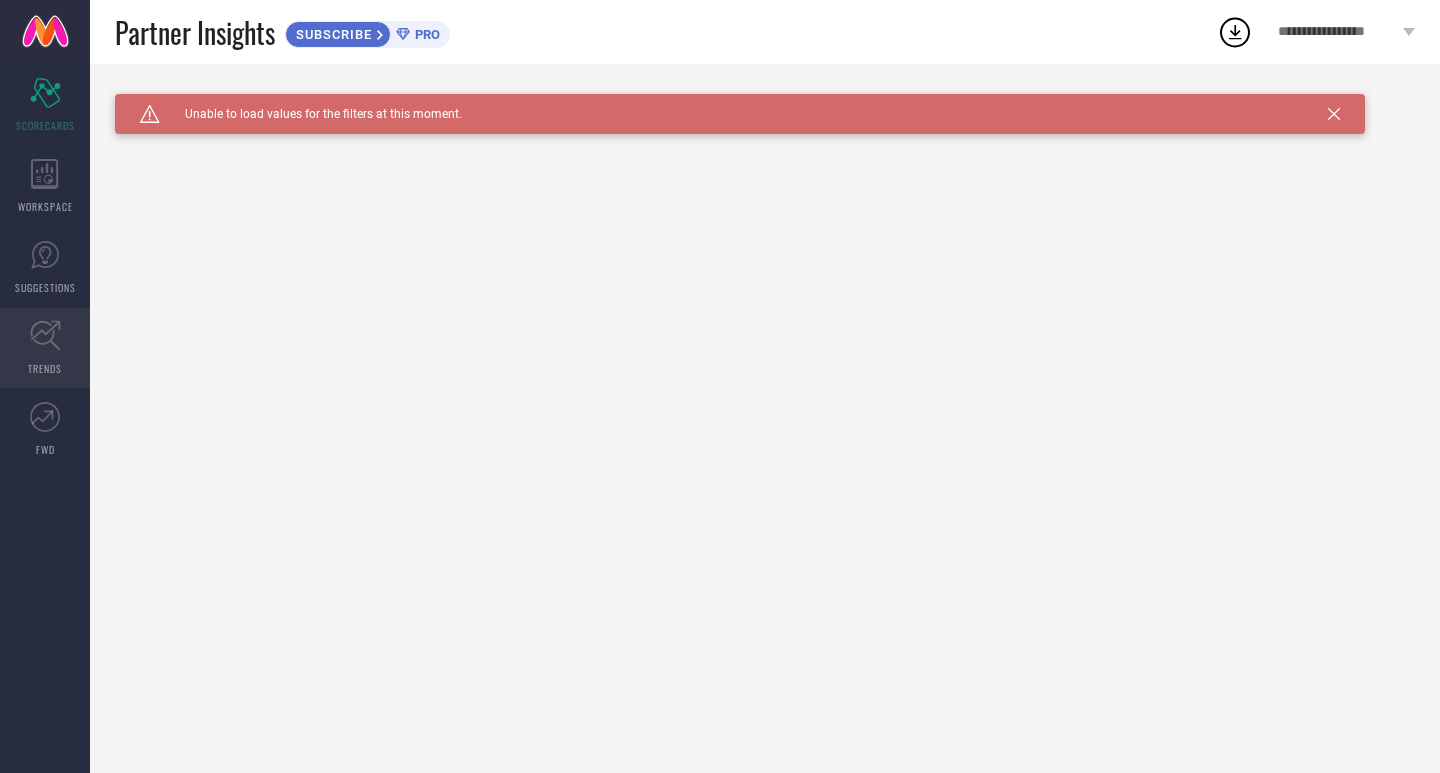 click on "TRENDS" at bounding box center [45, 348] 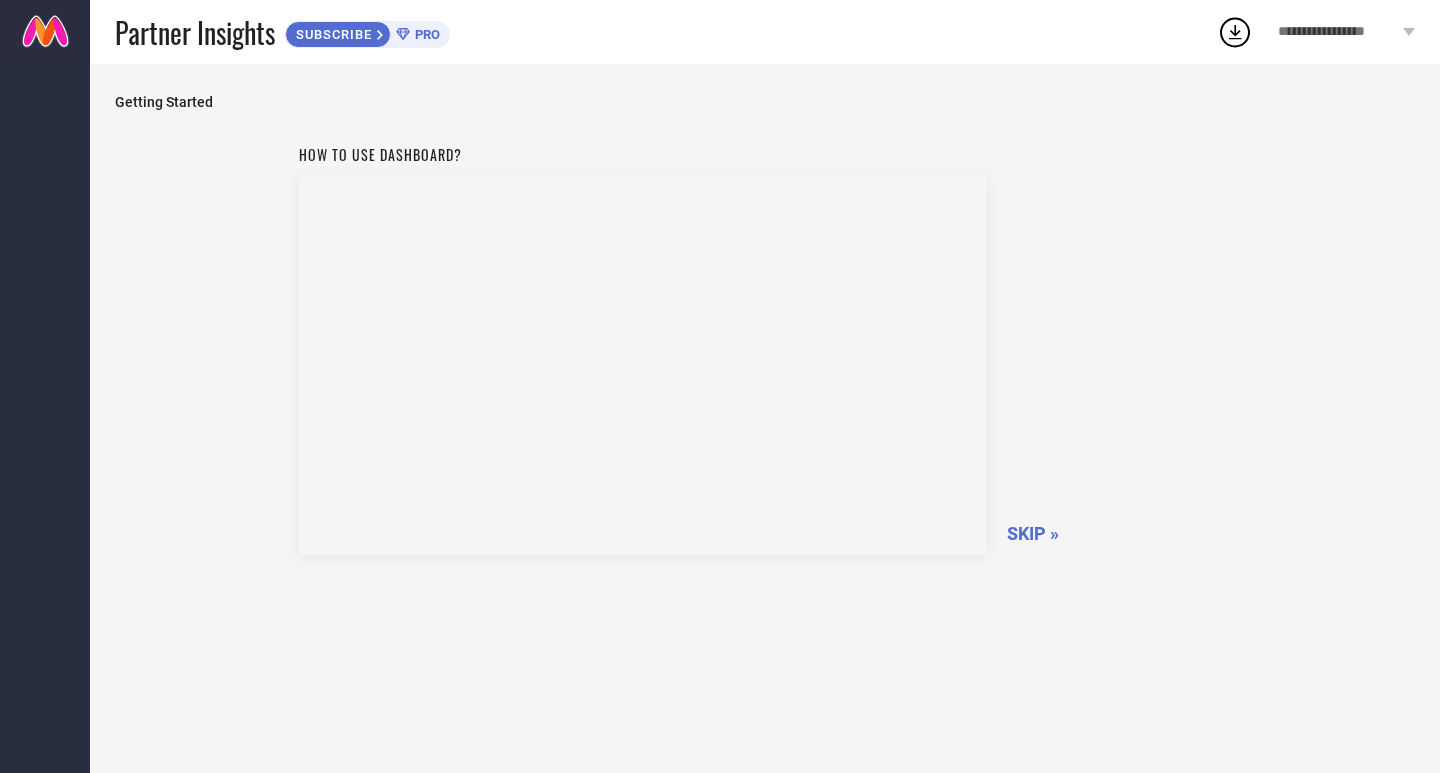 scroll, scrollTop: 0, scrollLeft: 0, axis: both 